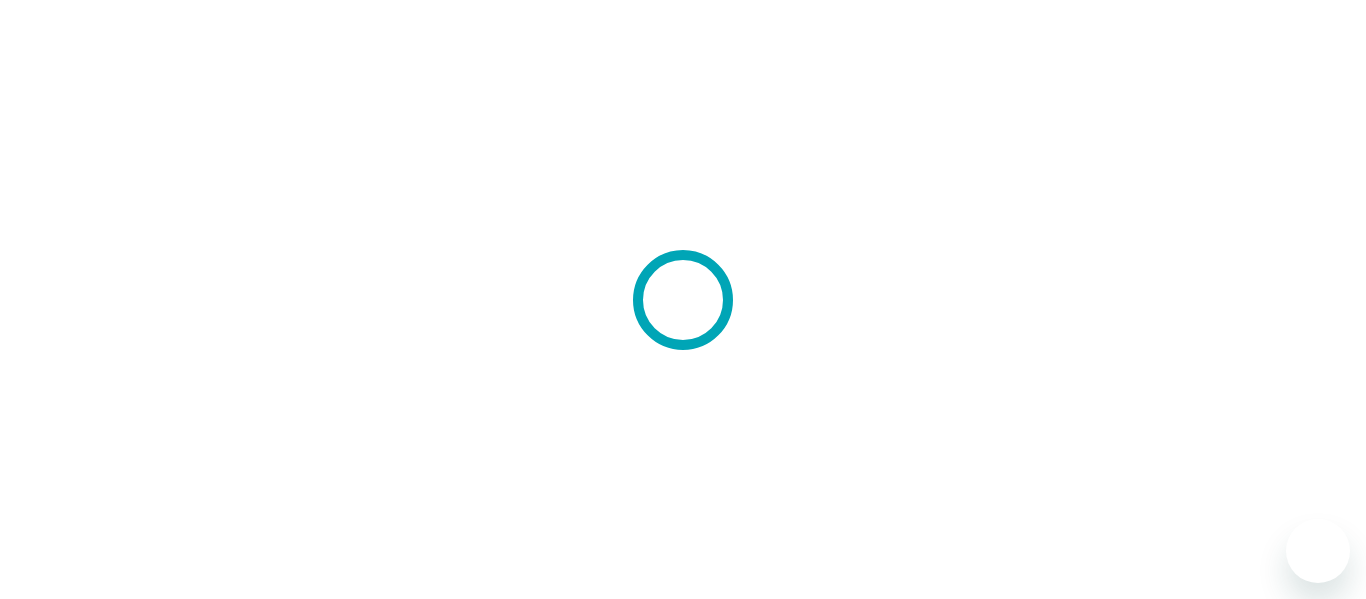 scroll, scrollTop: 0, scrollLeft: 0, axis: both 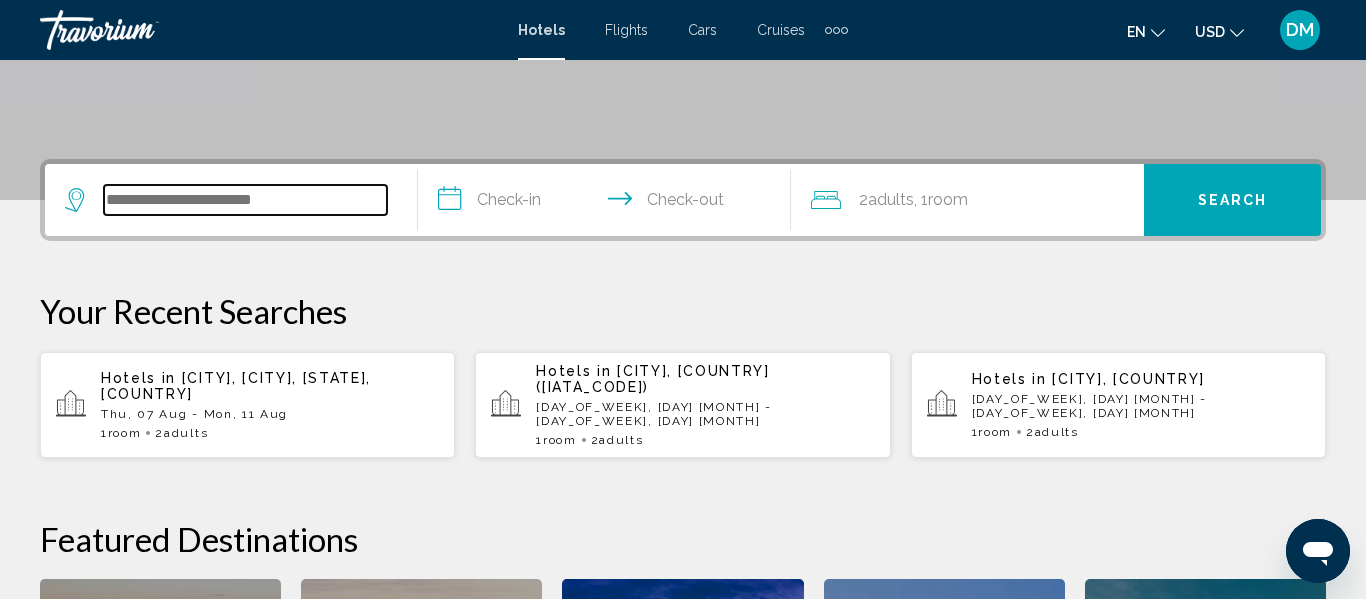 click at bounding box center (245, 200) 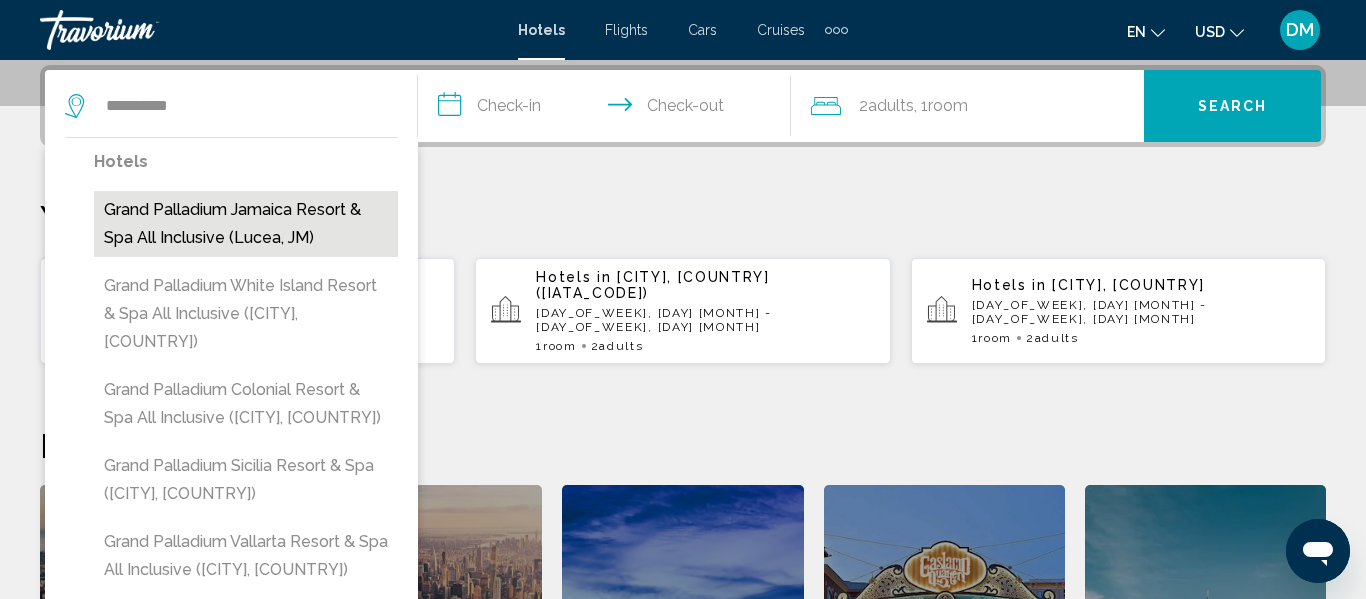 click on "Grand Palladium Jamaica Resort & Spa All Inclusive (Lucea, JM)" at bounding box center (246, 224) 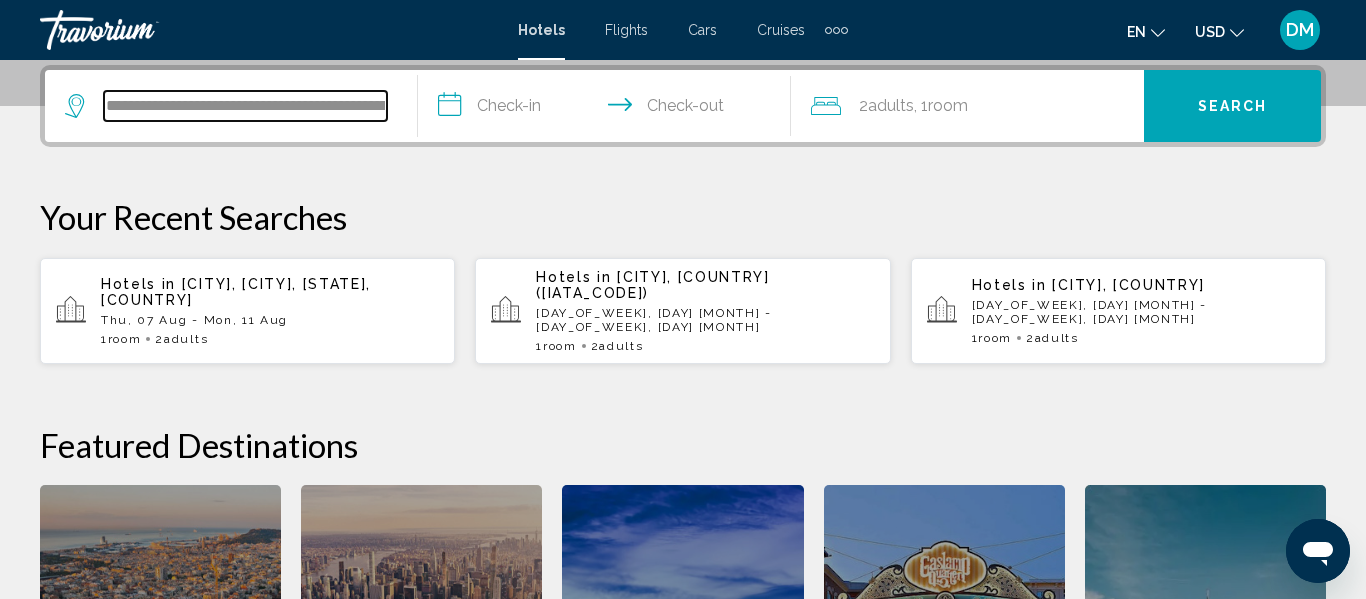 click on "**********" at bounding box center [245, 106] 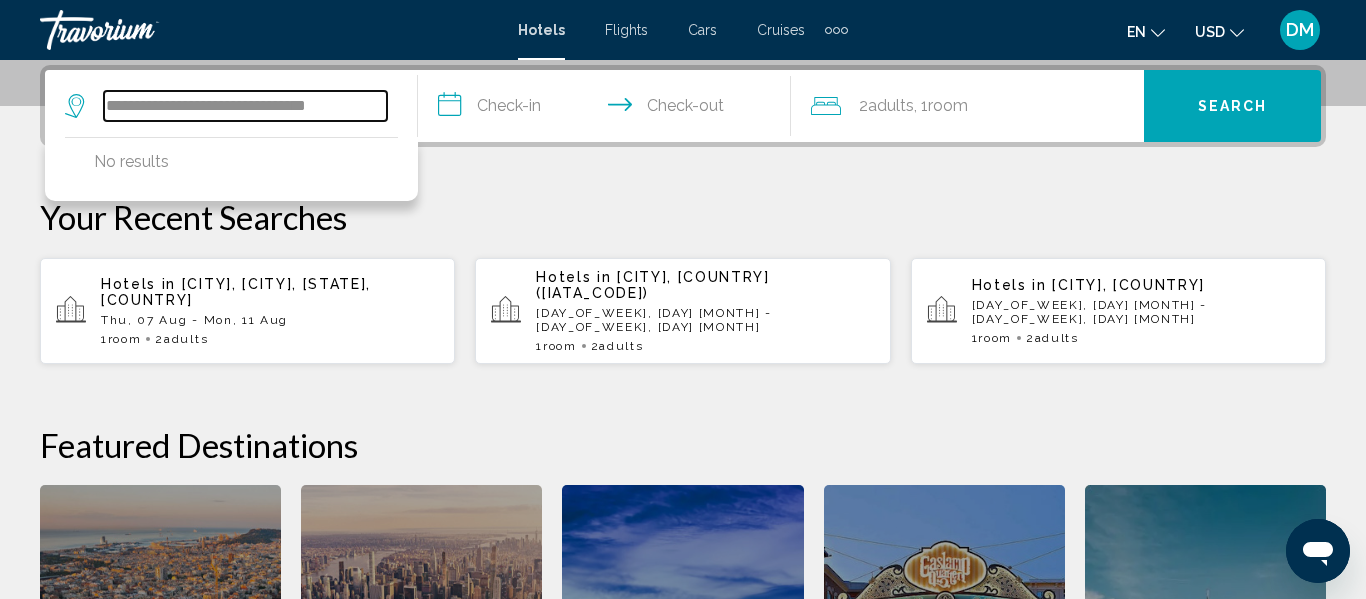 click on "**********" at bounding box center (245, 106) 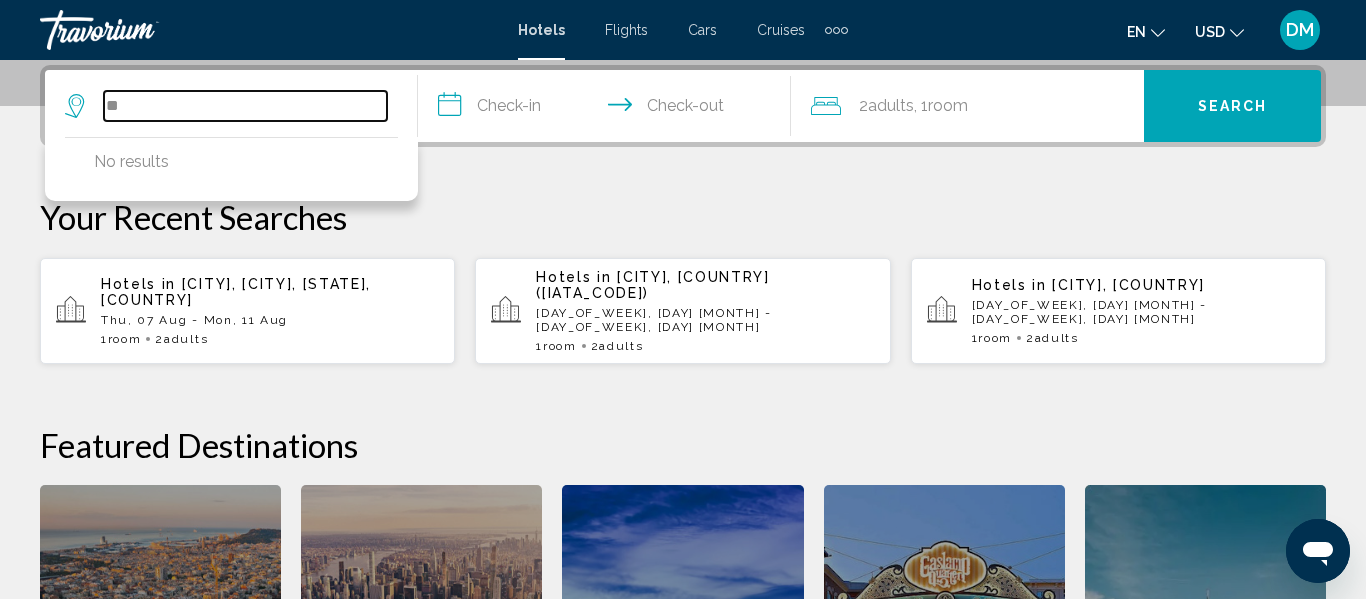type on "*" 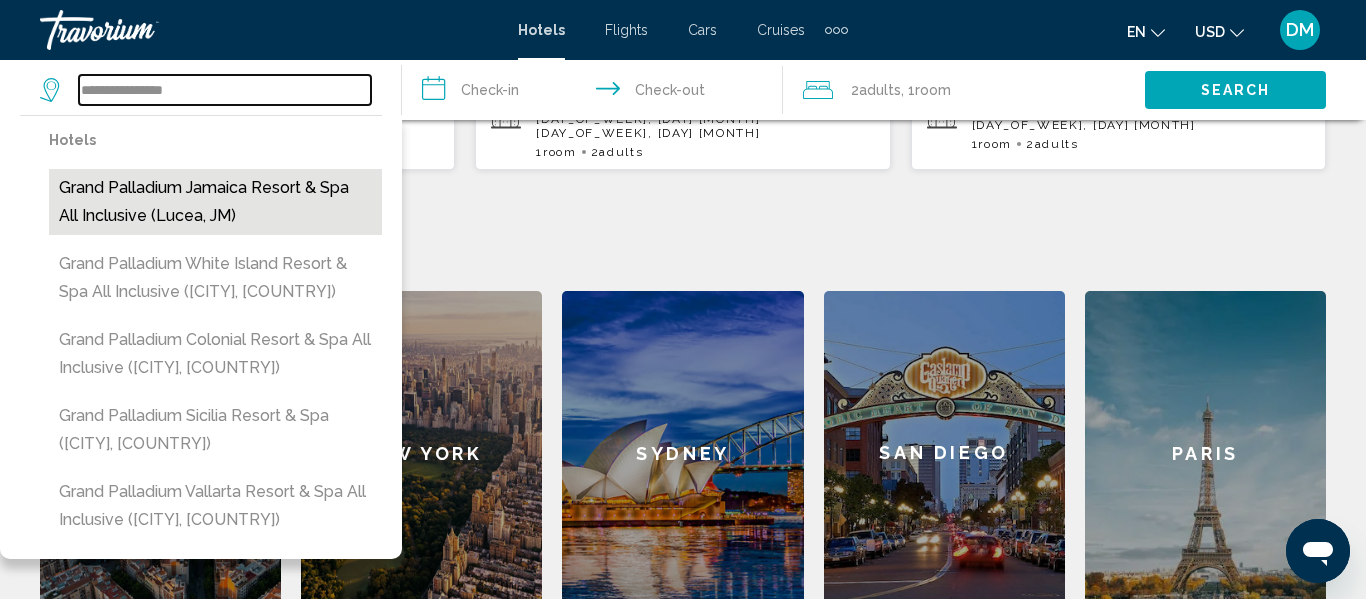 scroll, scrollTop: 670, scrollLeft: 0, axis: vertical 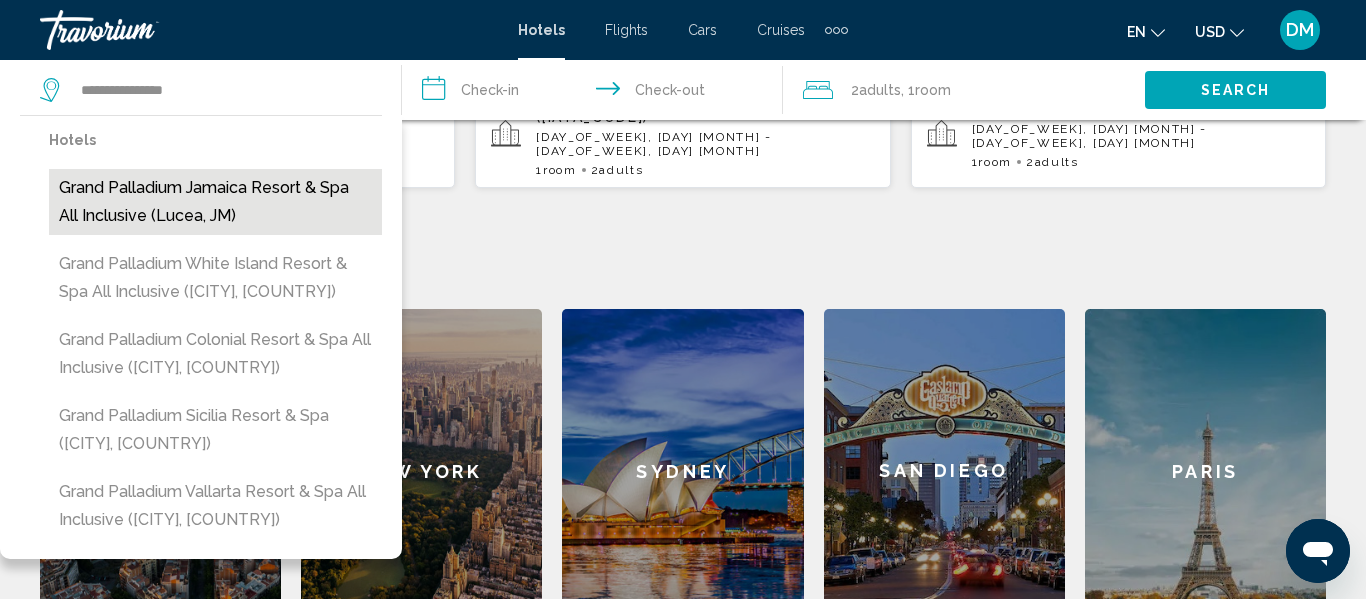 click on "Grand Palladium Jamaica Resort & Spa All Inclusive (Lucea, JM)" at bounding box center (215, 202) 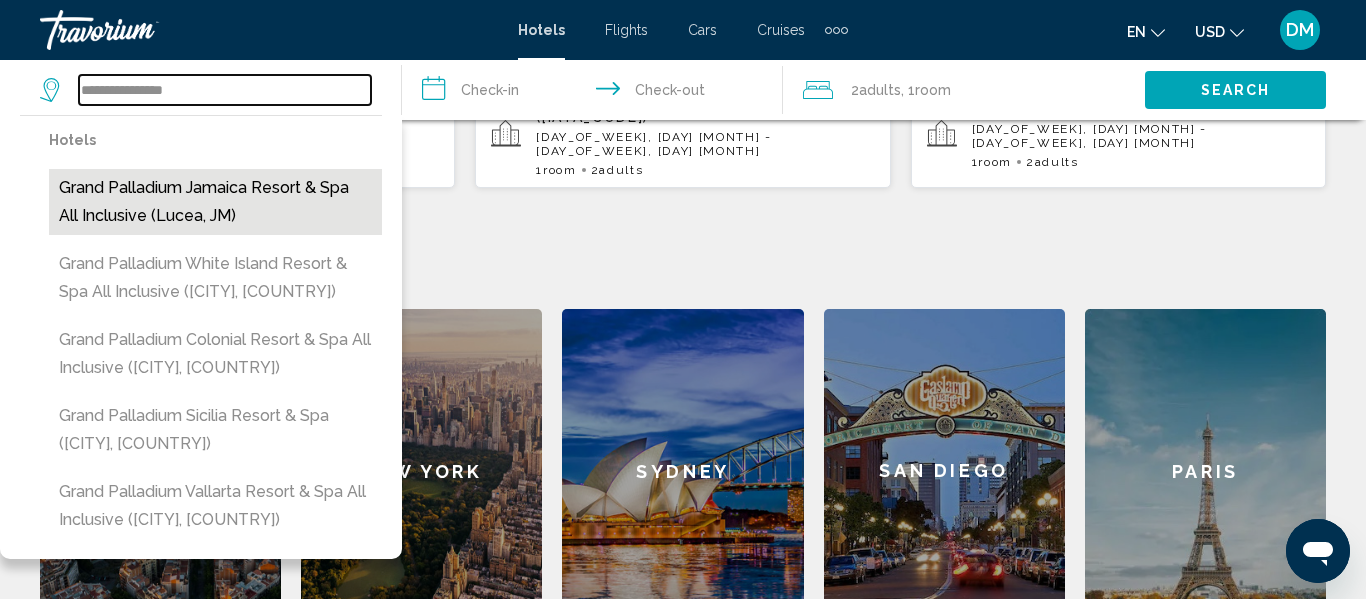 type on "**********" 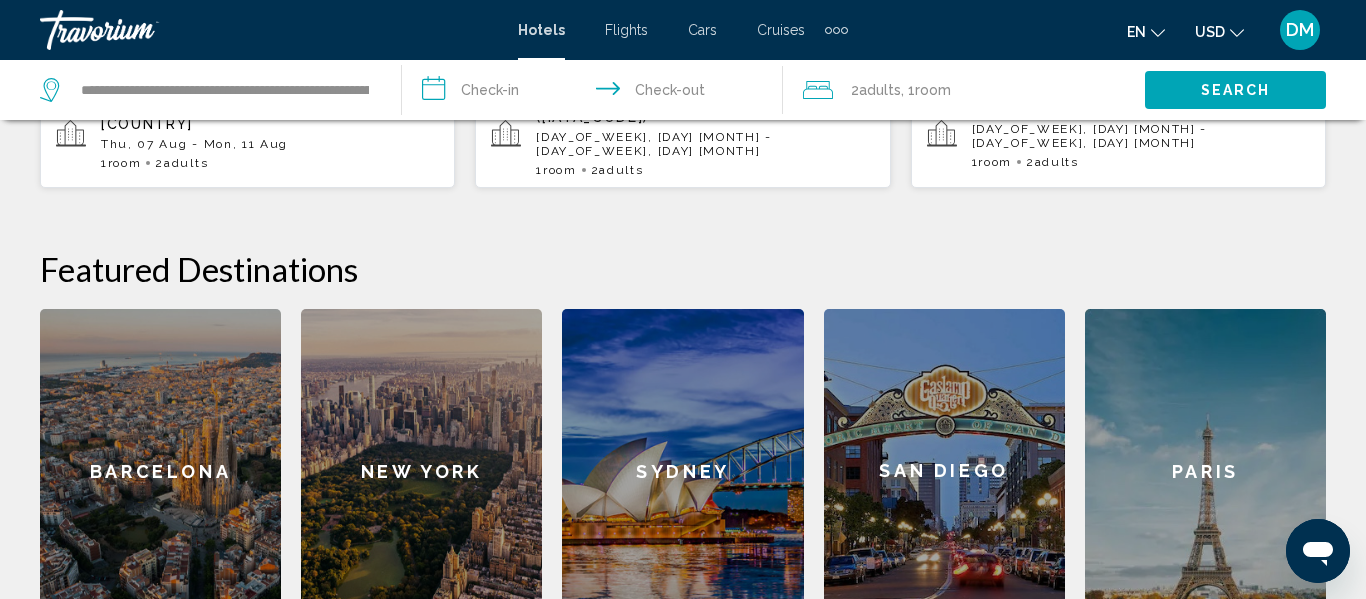 click on "**********" at bounding box center [597, 93] 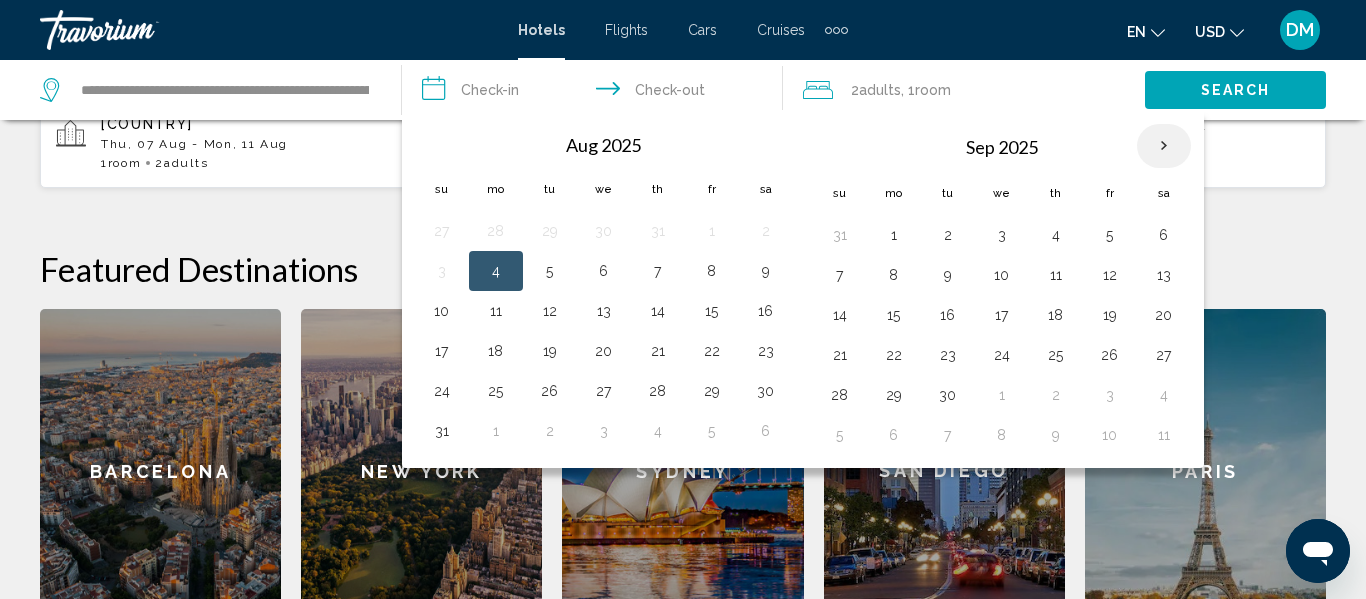 click at bounding box center (1164, 146) 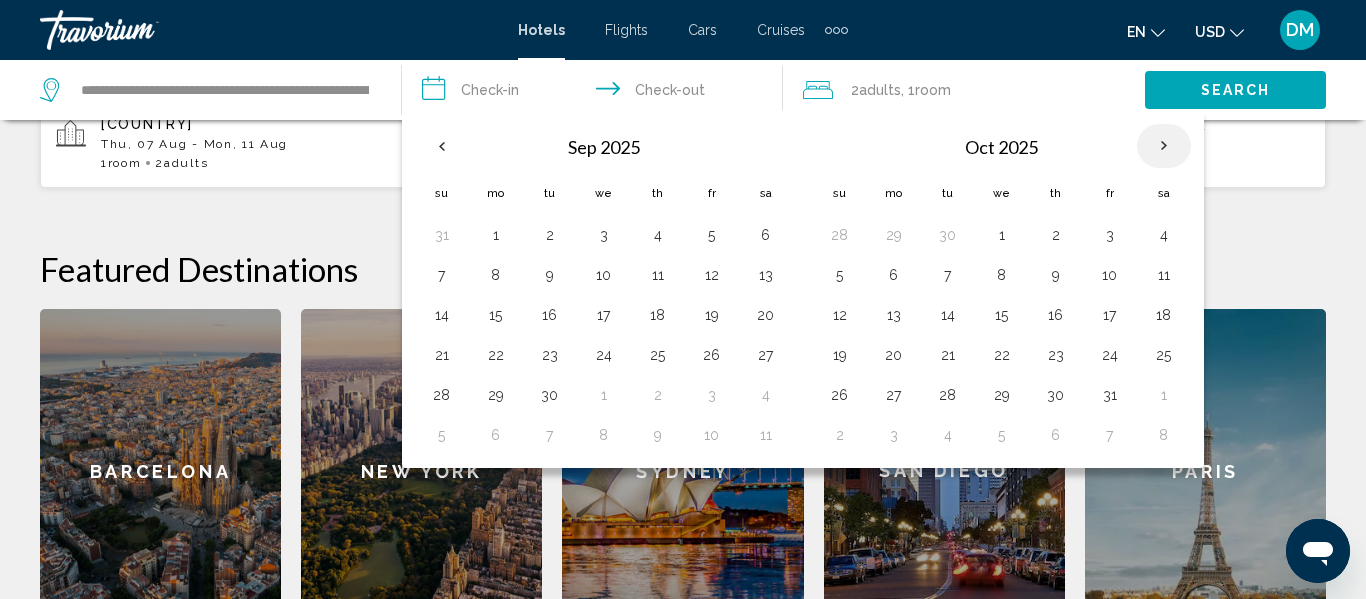 click at bounding box center (1164, 146) 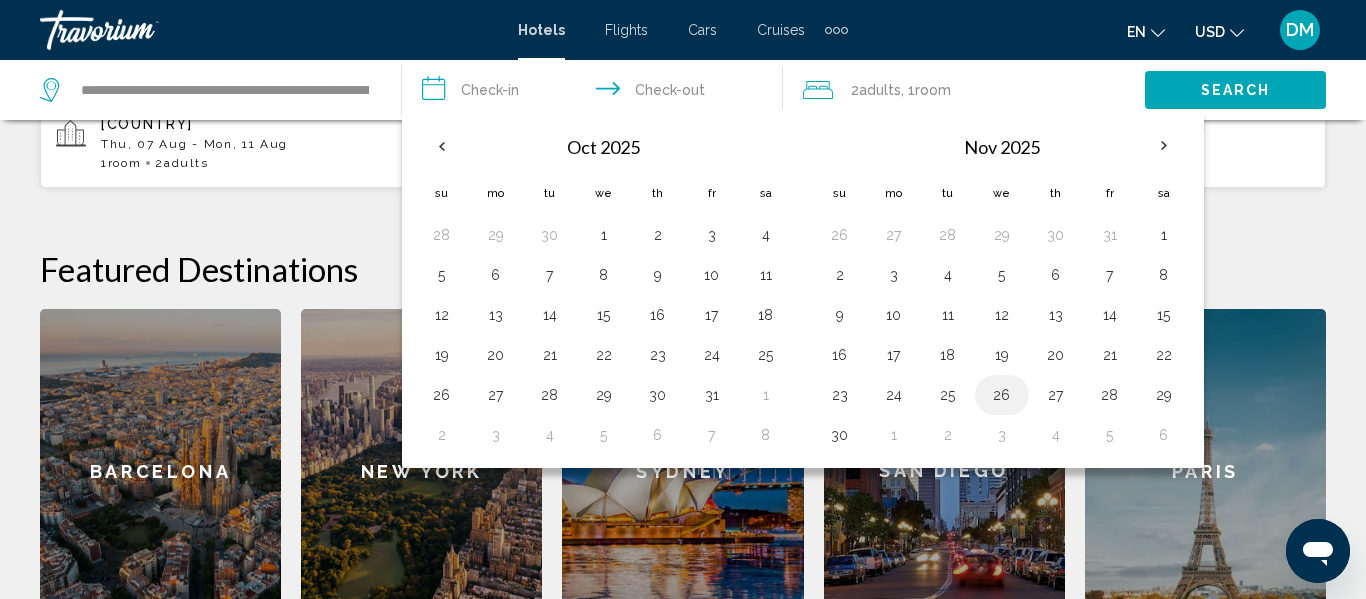 click on "26" at bounding box center (1002, 395) 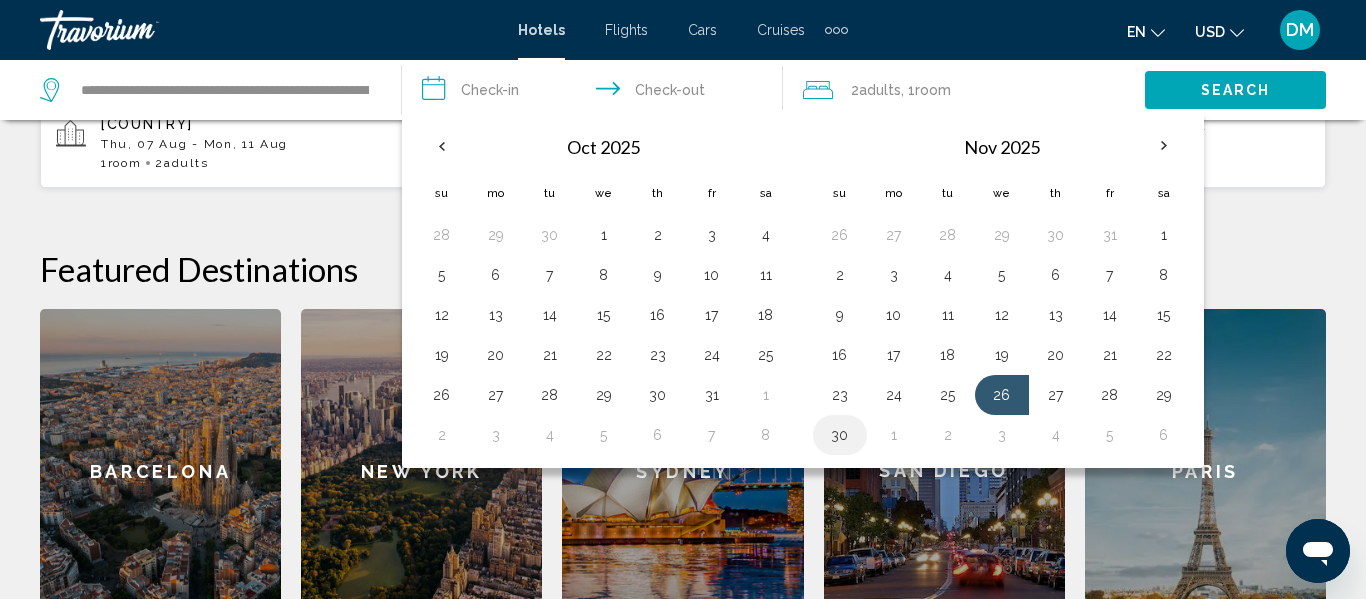 click on "30" at bounding box center (840, 435) 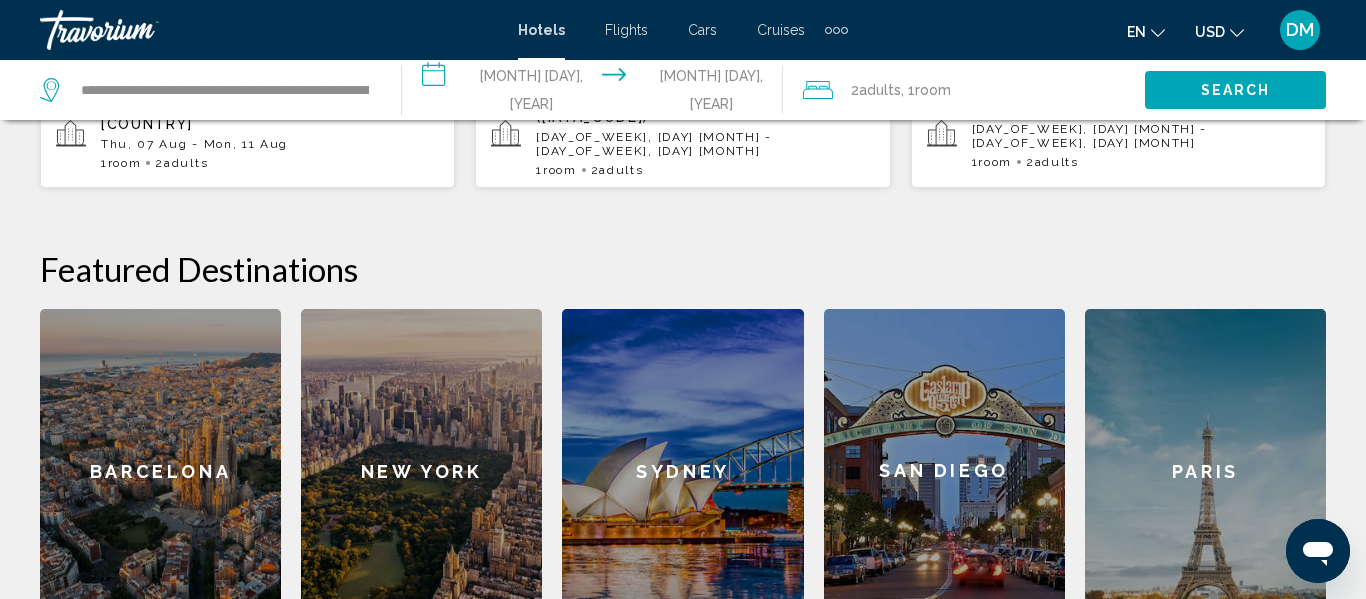 click on "2  Adult Adults , 1  Room rooms" 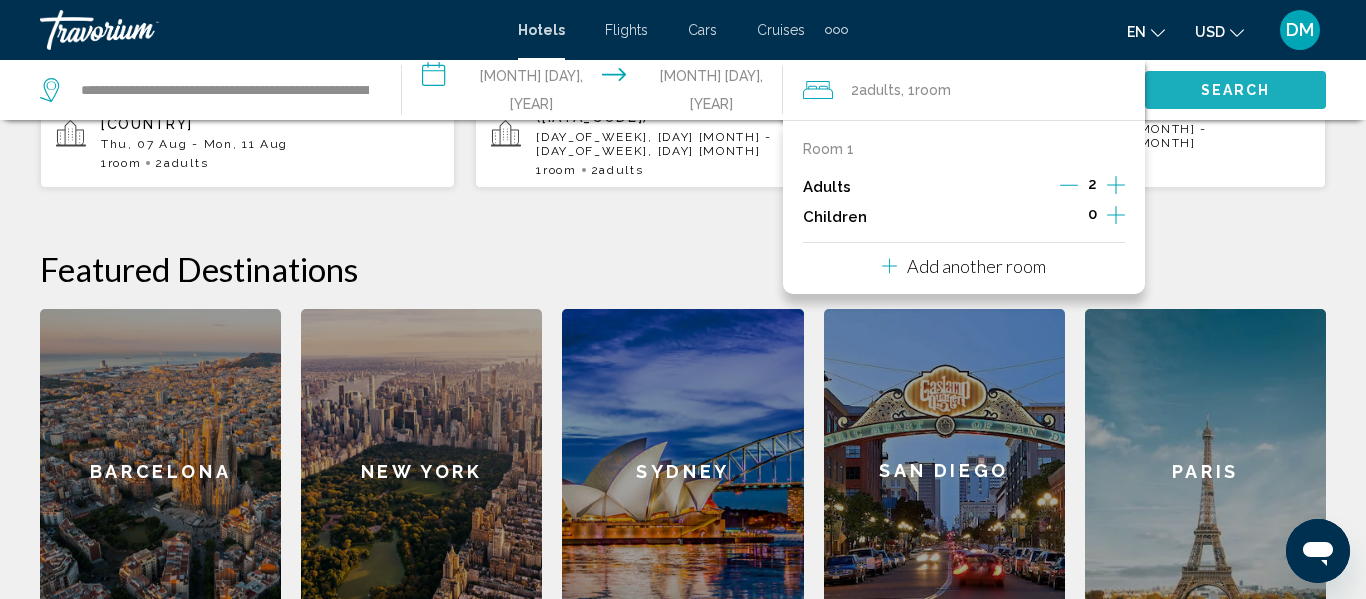 click on "Search" at bounding box center [1236, 91] 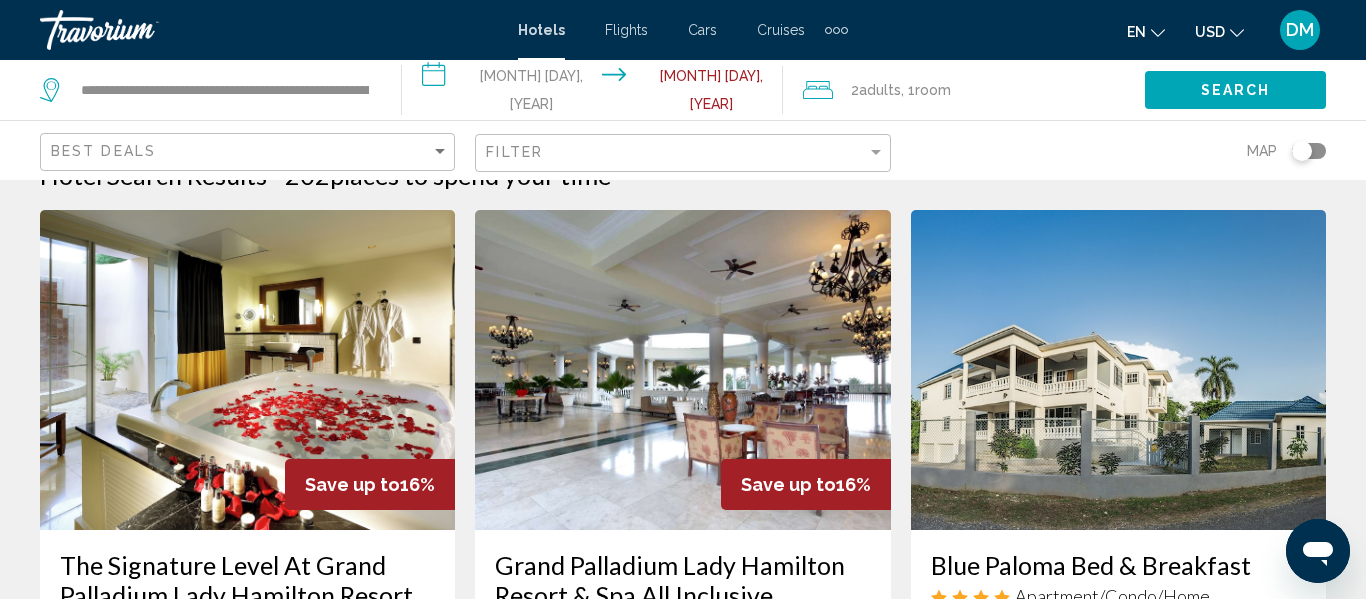 scroll, scrollTop: 0, scrollLeft: 0, axis: both 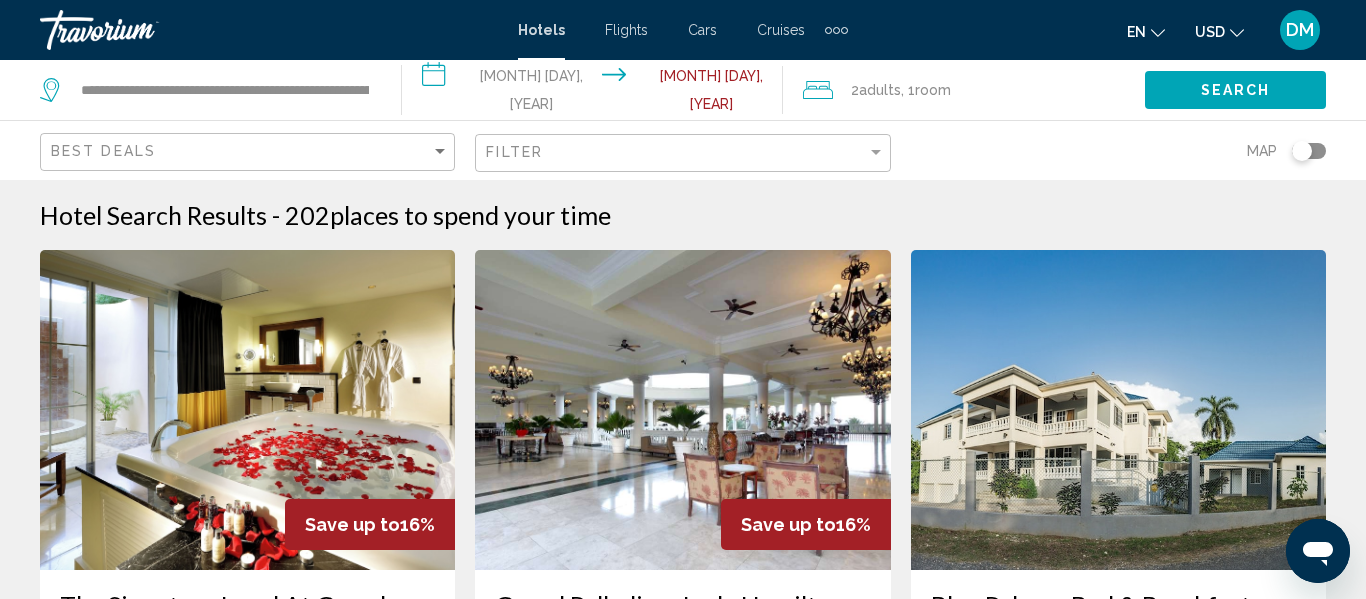 click on "2  Adult Adults , 1  Room rooms" 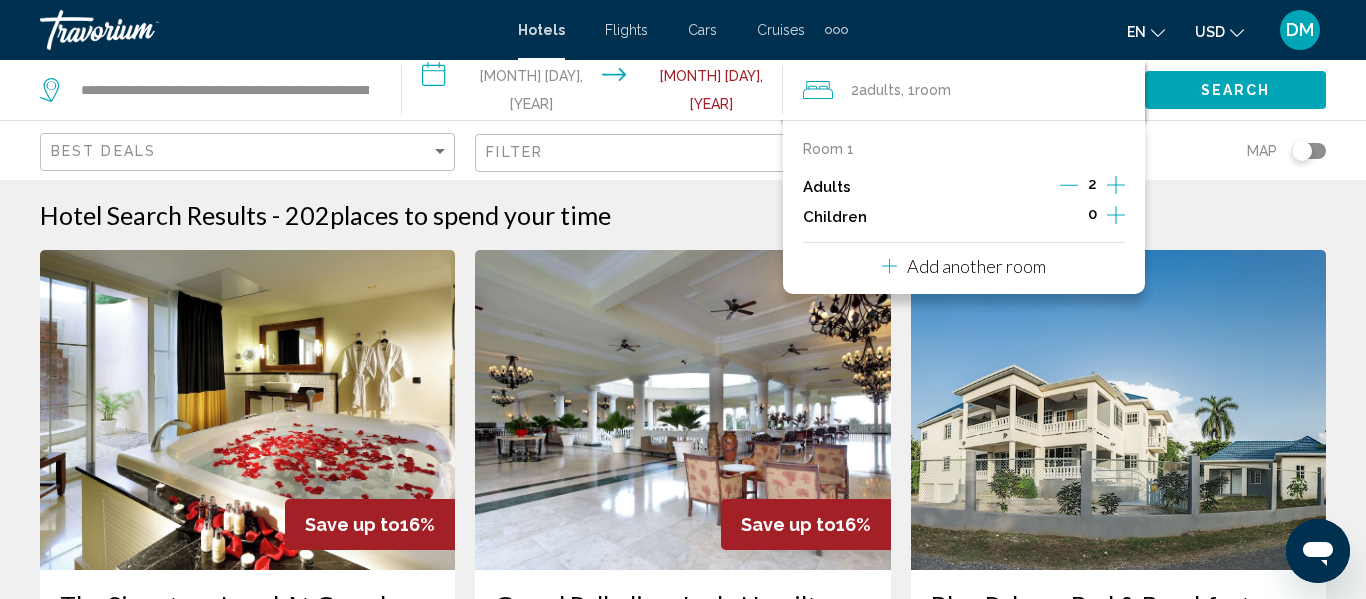 click on "Add another room" at bounding box center [964, 263] 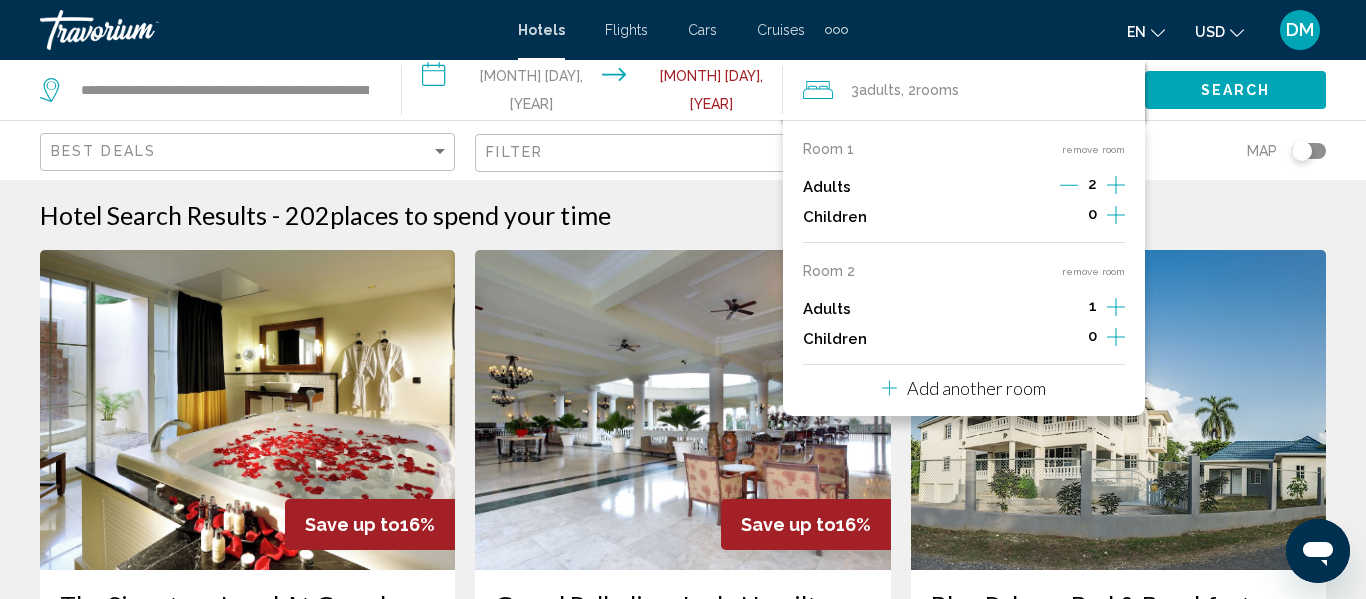 click on "Add another room" at bounding box center [964, 385] 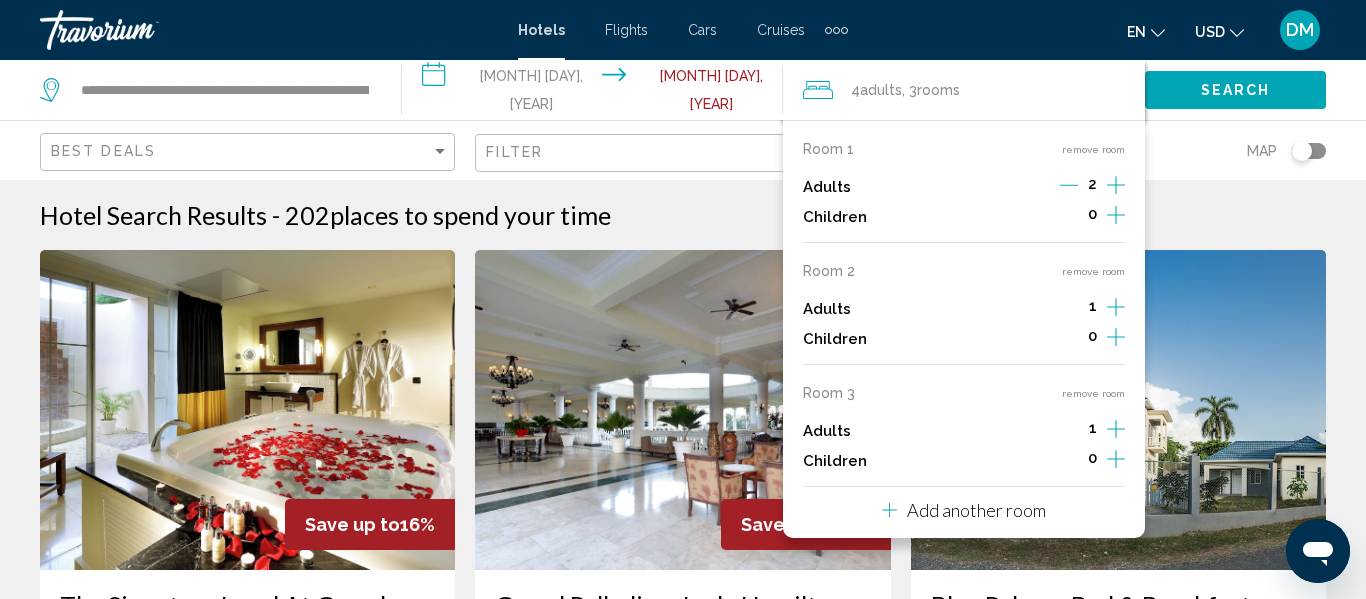click on "Add another room" at bounding box center (976, 510) 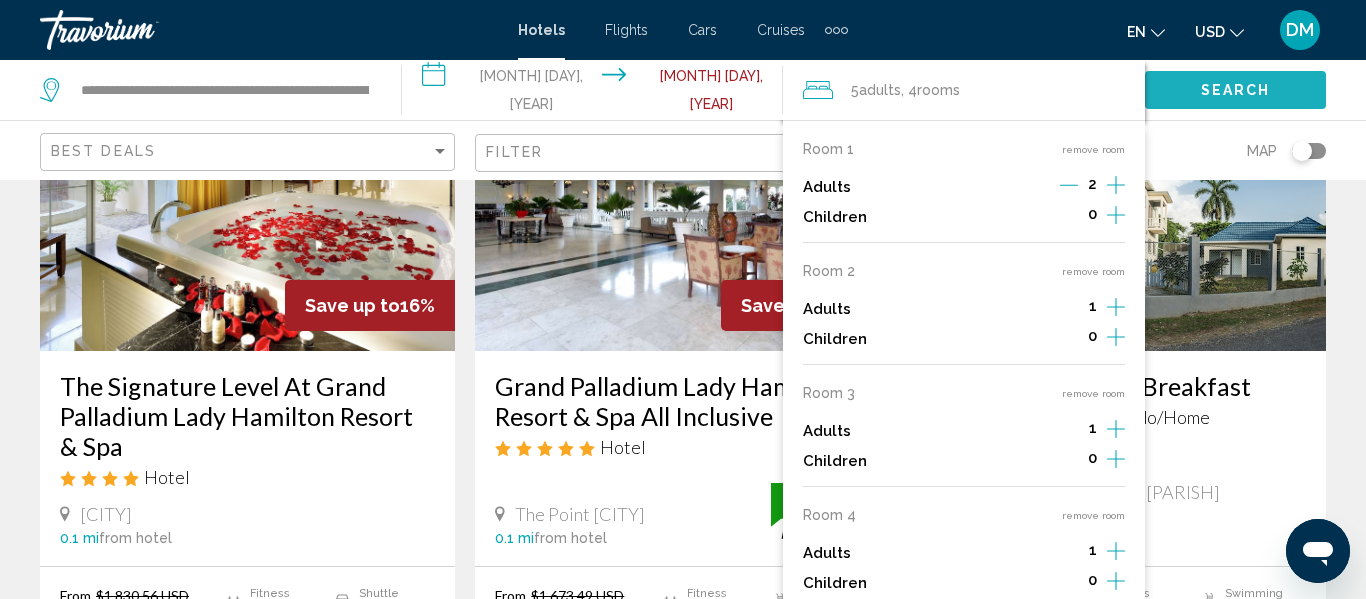 click on "Search" 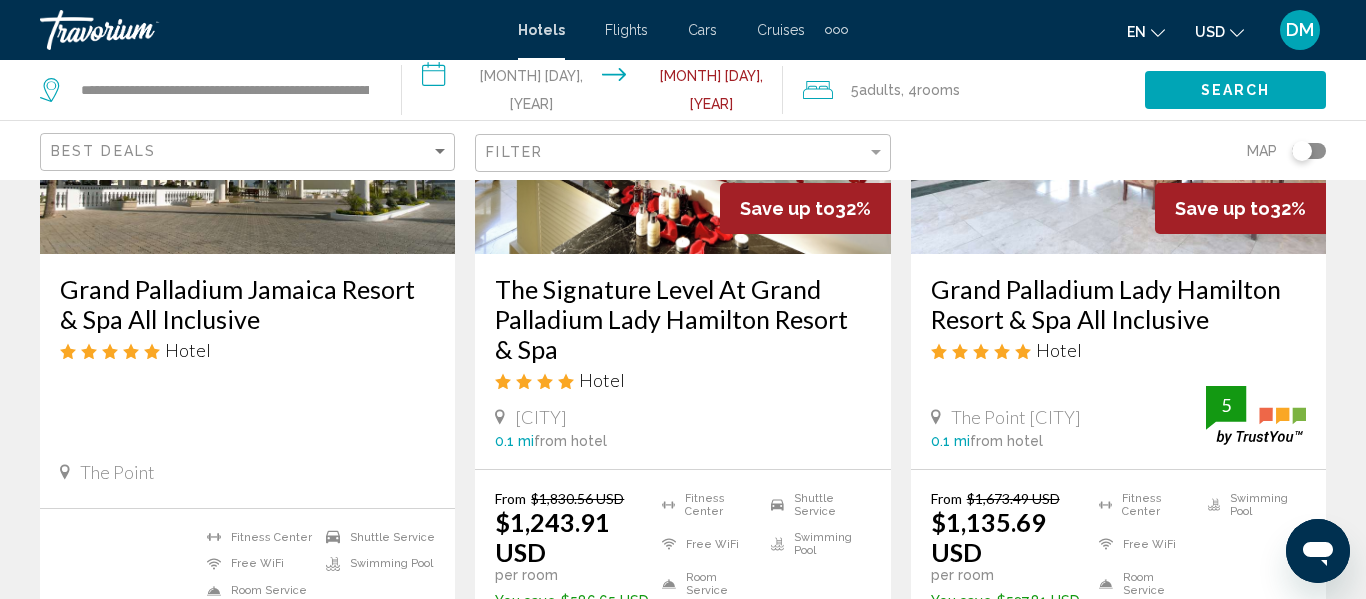 scroll, scrollTop: 315, scrollLeft: 0, axis: vertical 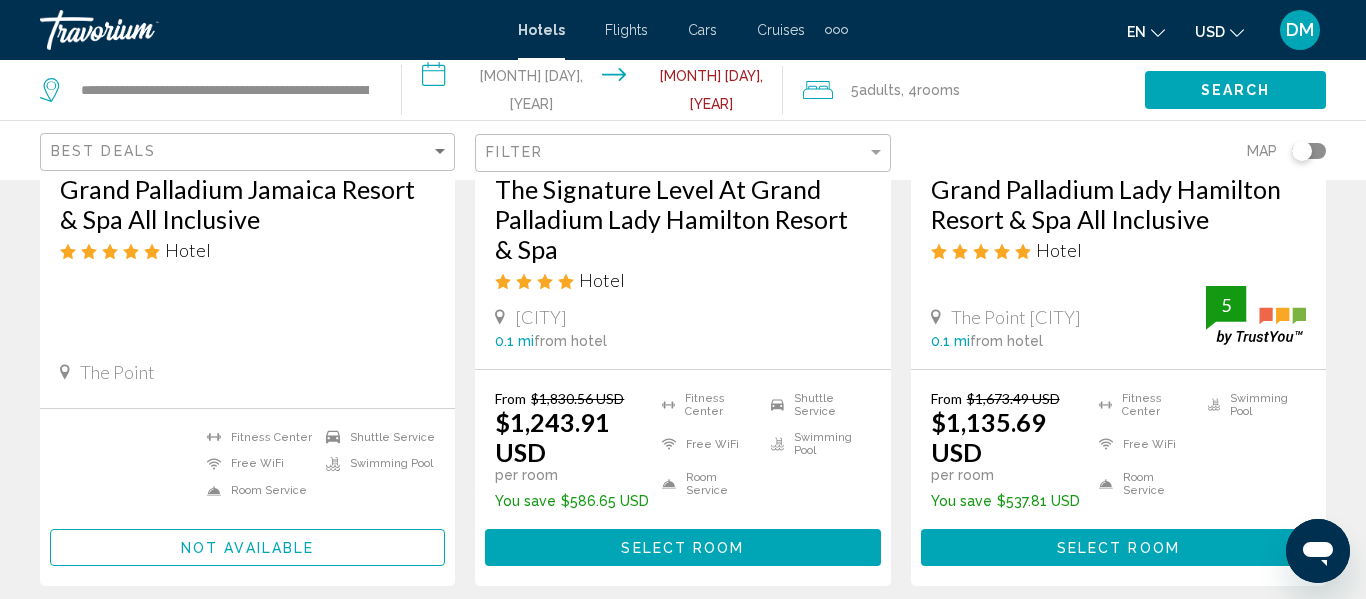 click on "Select Room" at bounding box center (1118, 548) 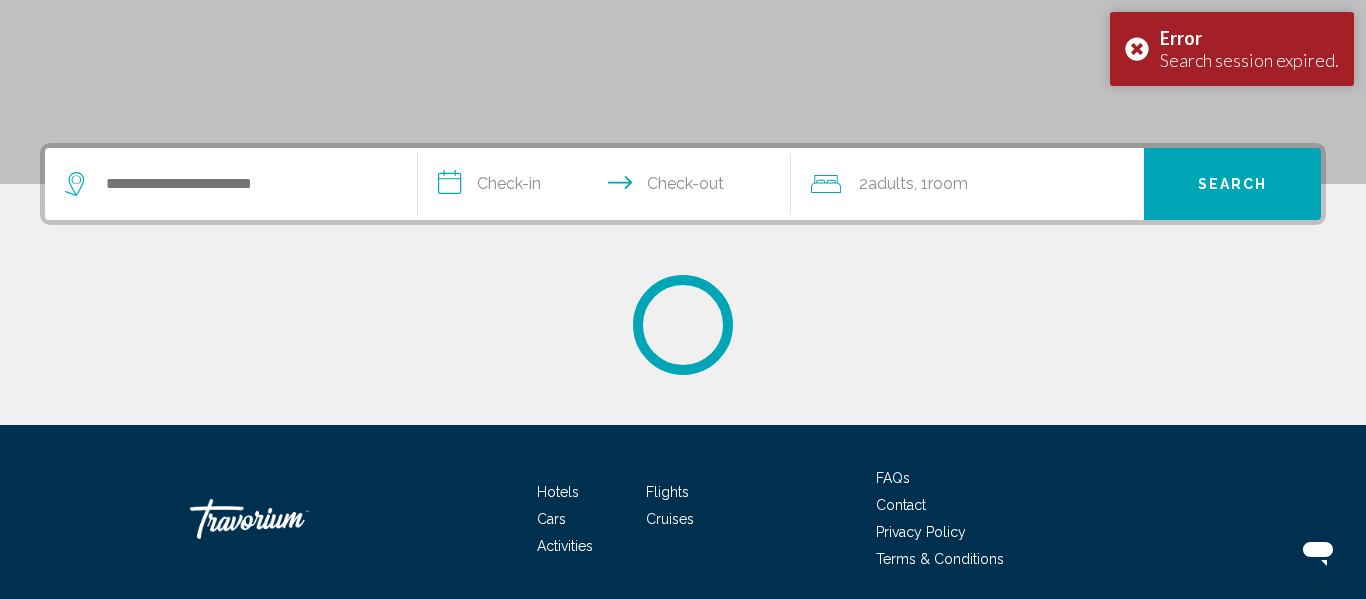 scroll, scrollTop: 0, scrollLeft: 0, axis: both 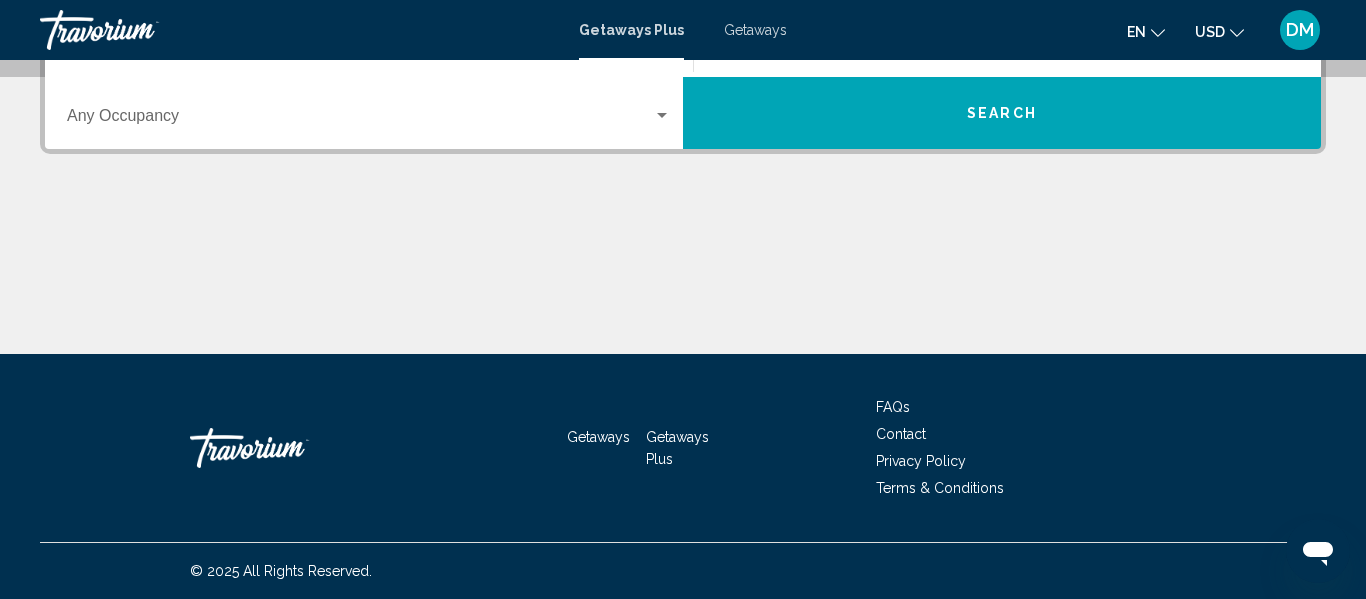 click on "DM" at bounding box center [1300, 30] 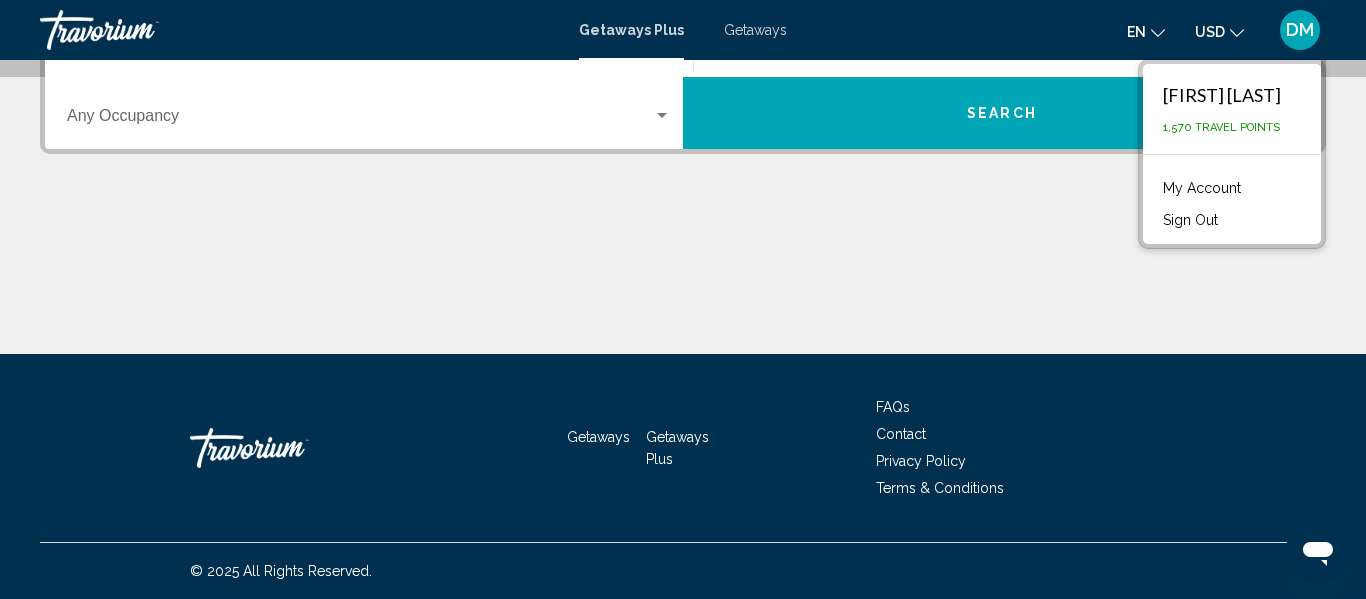 click on "My Account" at bounding box center [1202, 188] 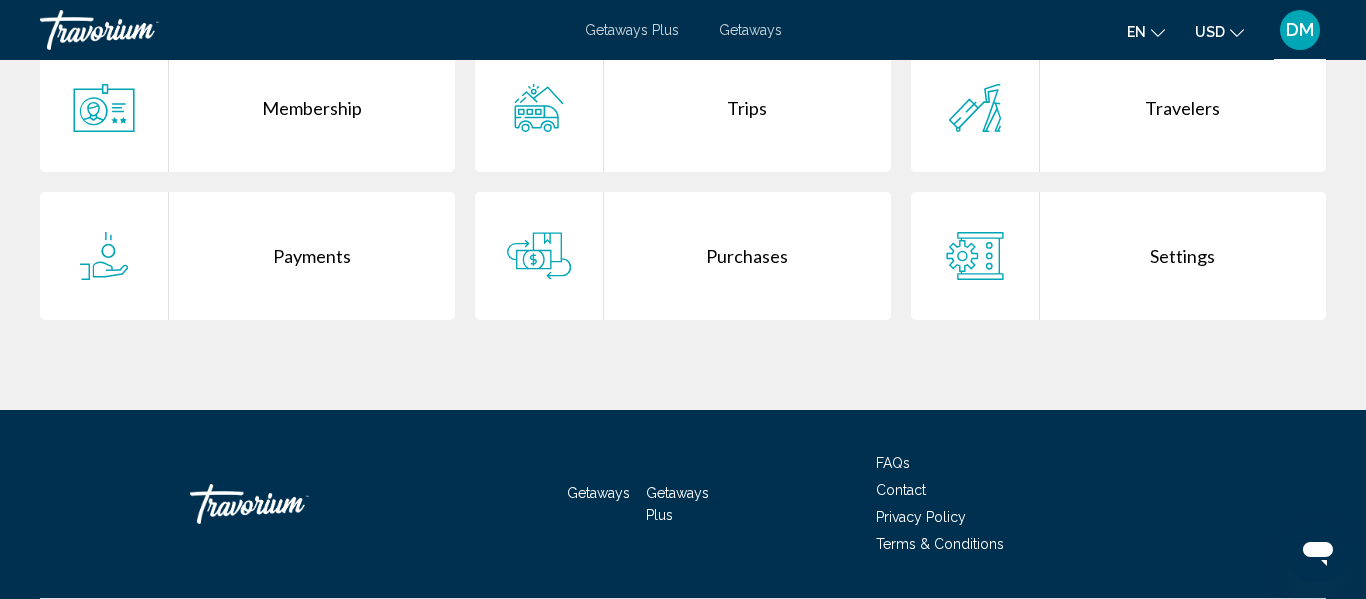 scroll, scrollTop: 560, scrollLeft: 0, axis: vertical 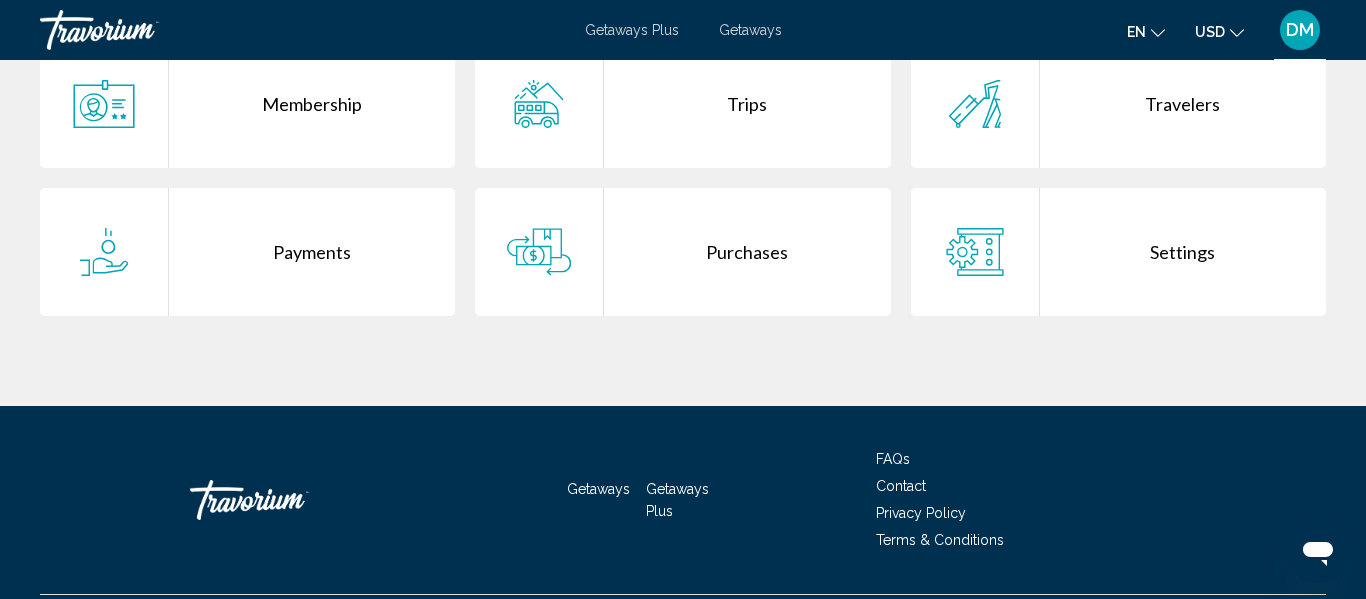 click on "Trips" at bounding box center [747, 104] 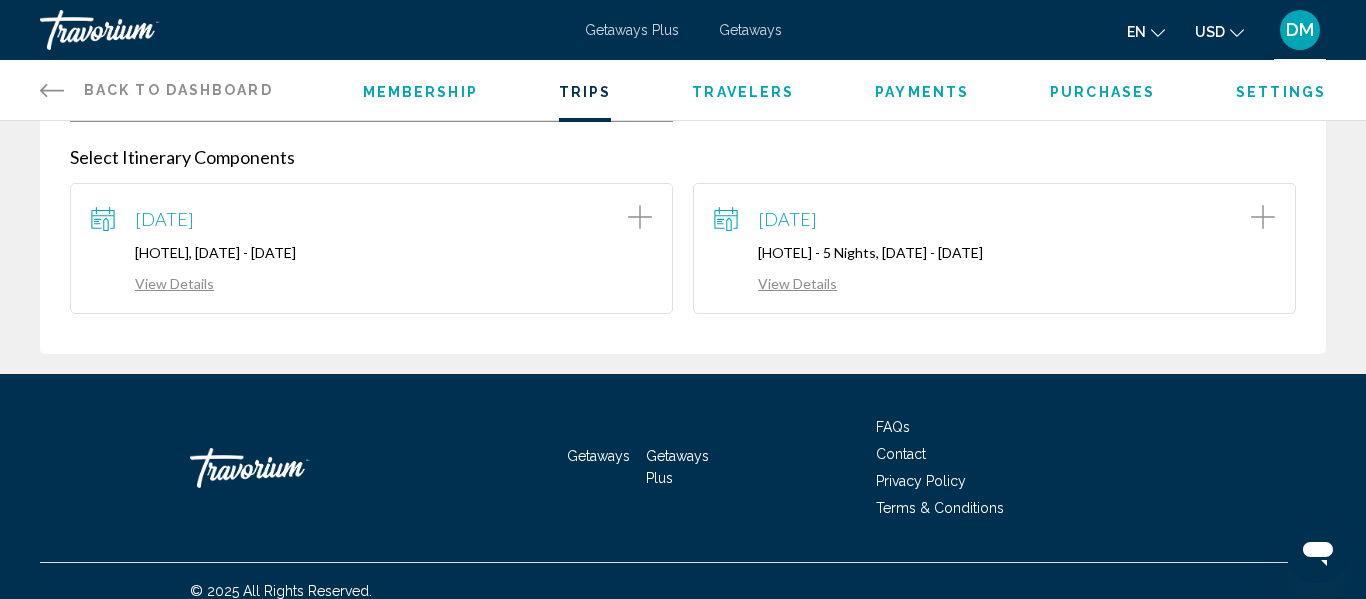 scroll, scrollTop: 457, scrollLeft: 0, axis: vertical 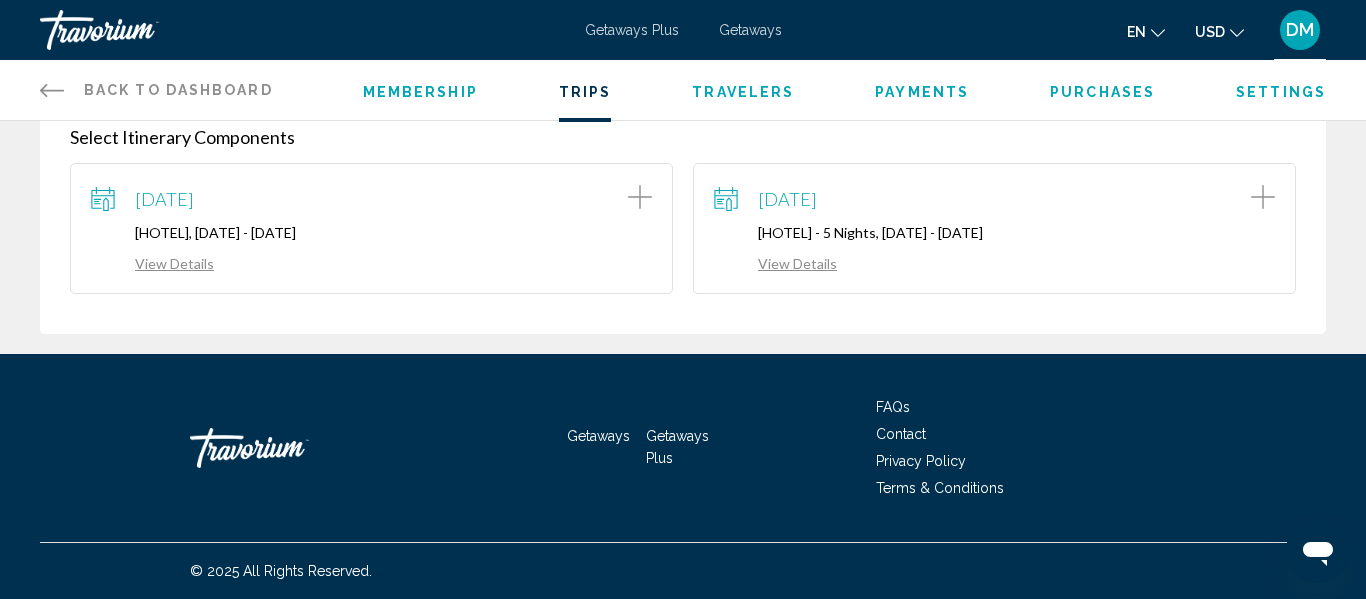 click on "View Details" at bounding box center (775, 263) 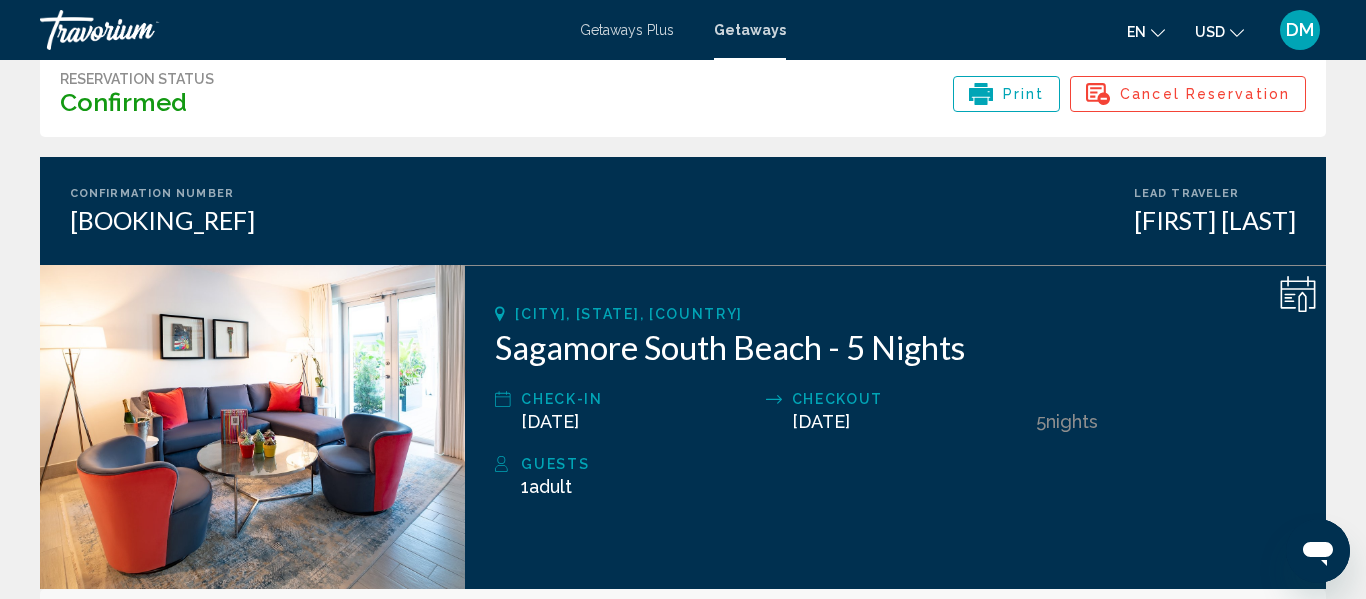 scroll, scrollTop: 40, scrollLeft: 0, axis: vertical 